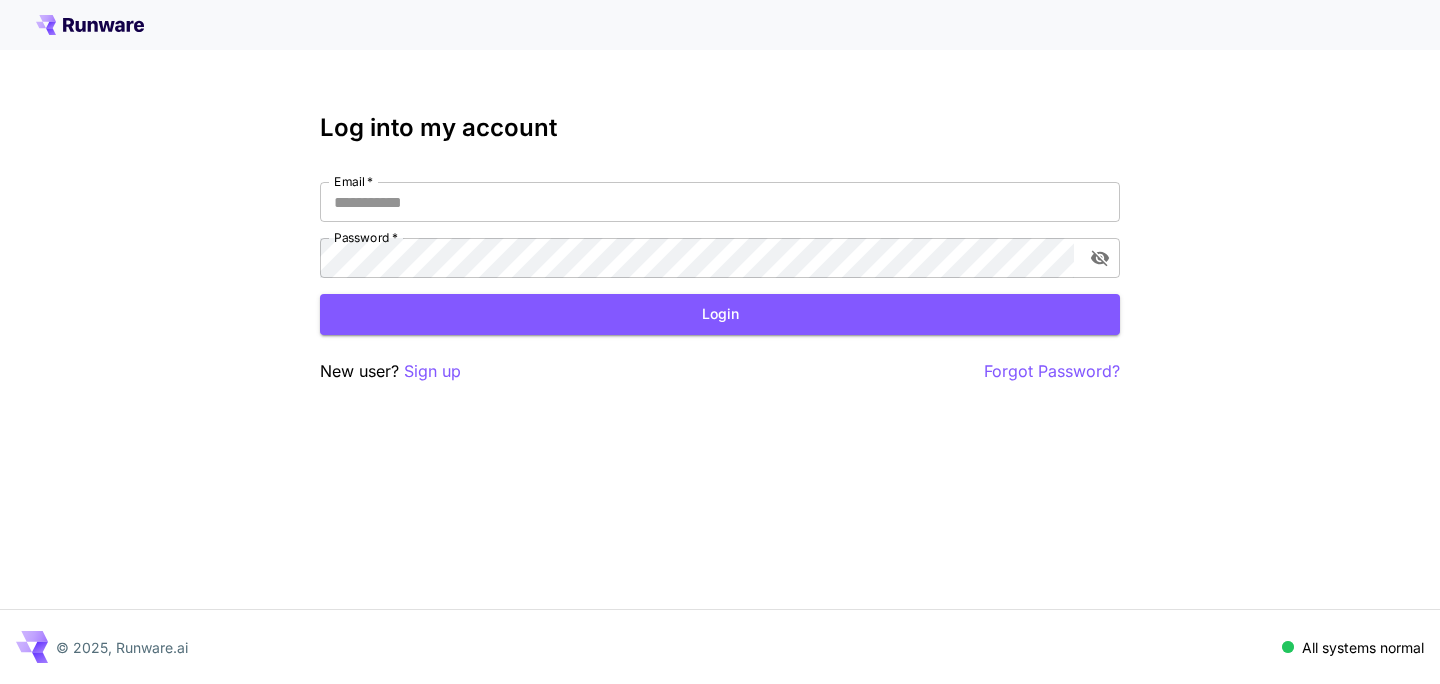 scroll, scrollTop: 0, scrollLeft: 0, axis: both 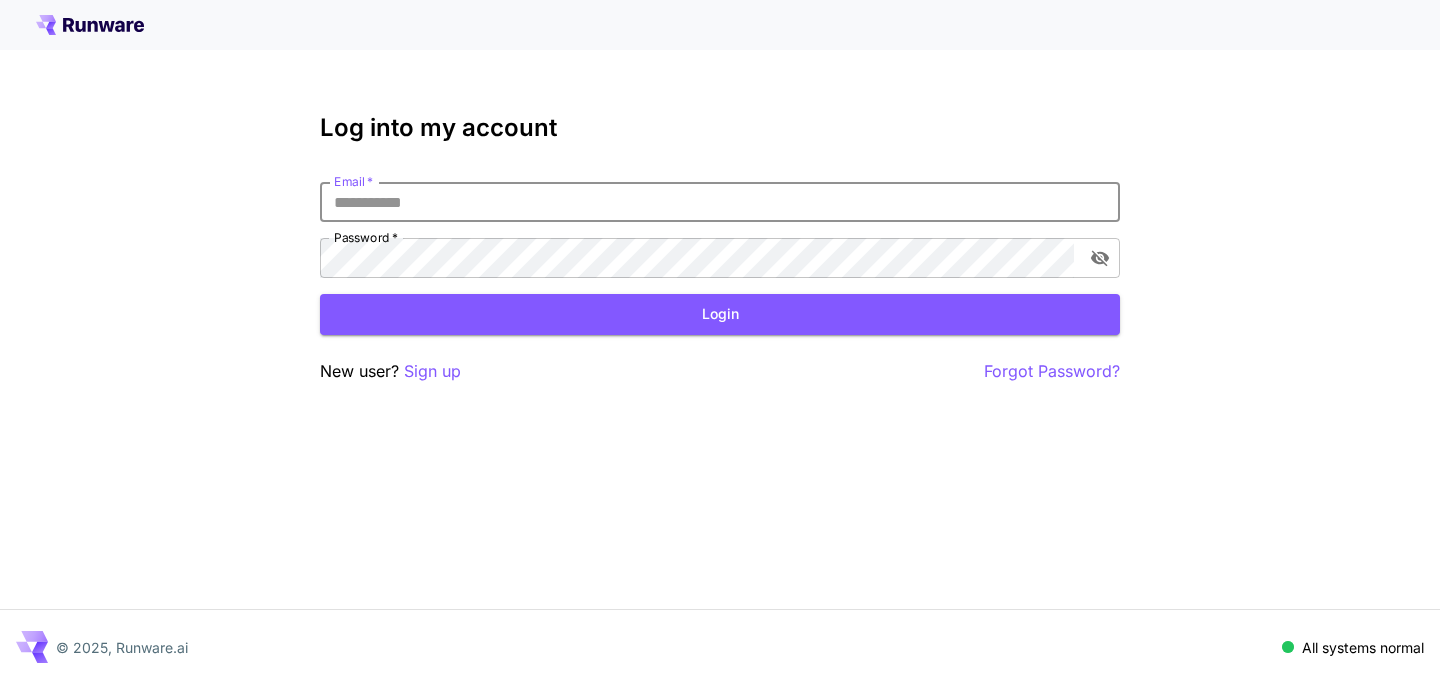 click on "Email   *" at bounding box center (720, 202) 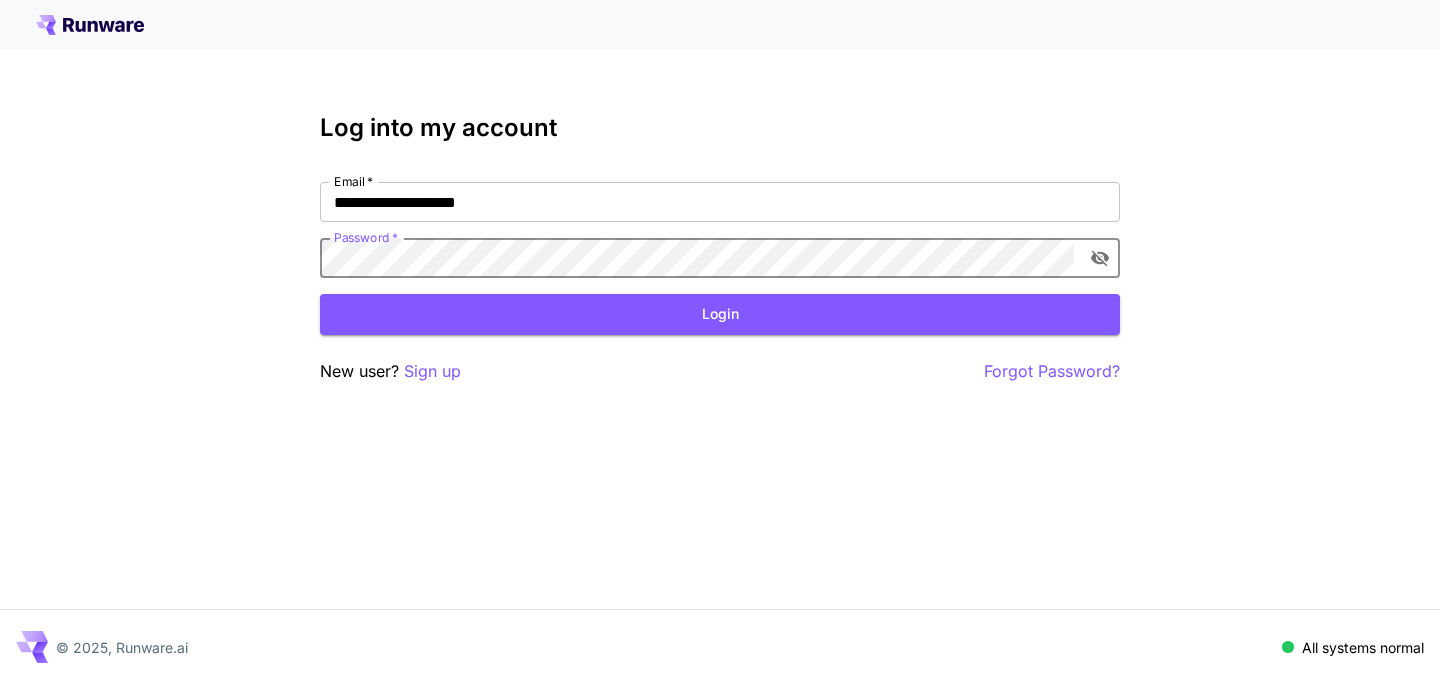 click on "Login" at bounding box center (720, 314) 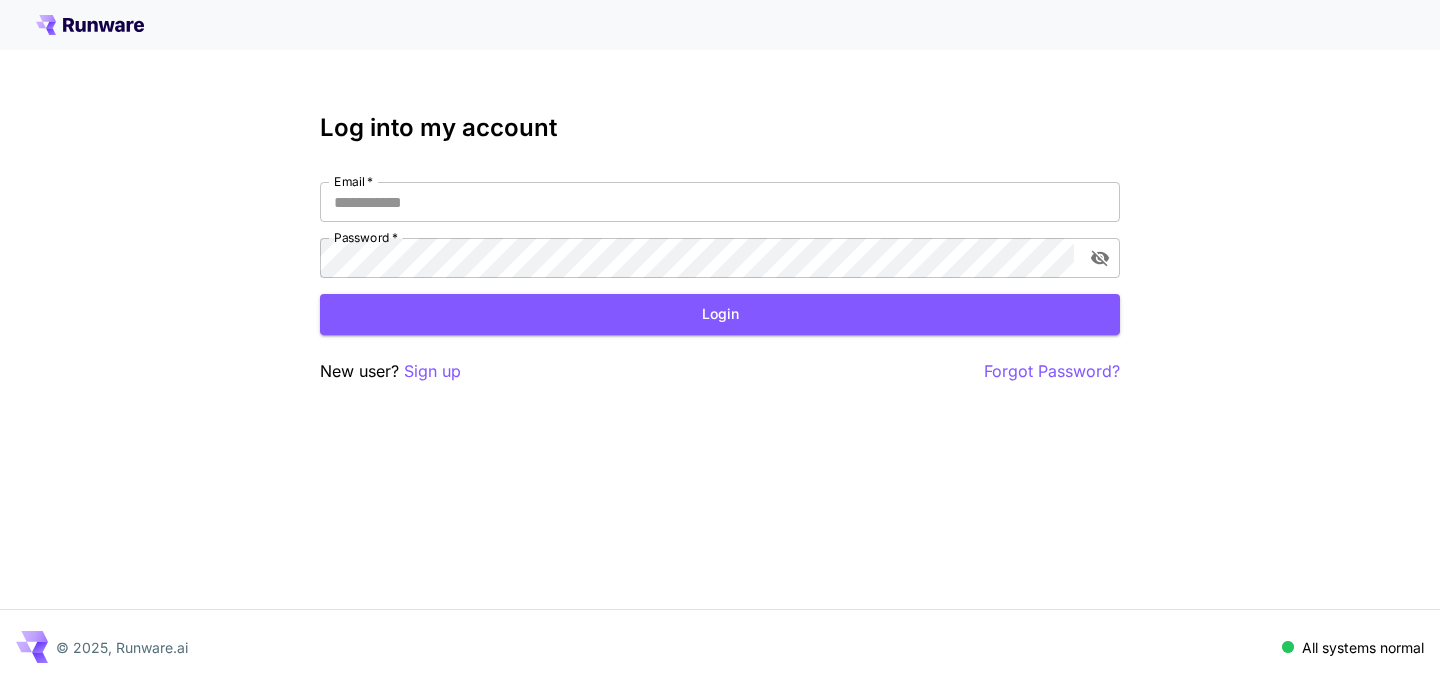 scroll, scrollTop: 0, scrollLeft: 0, axis: both 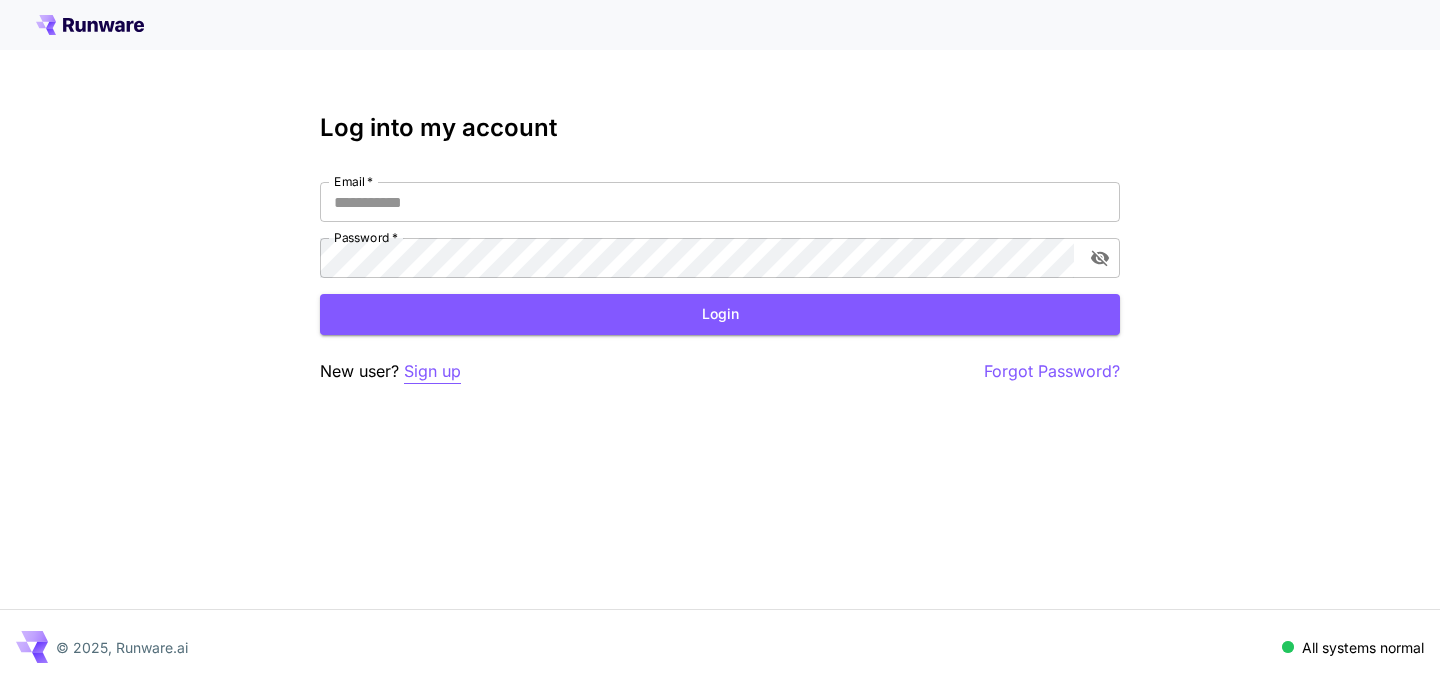 click on "Sign up" at bounding box center (432, 371) 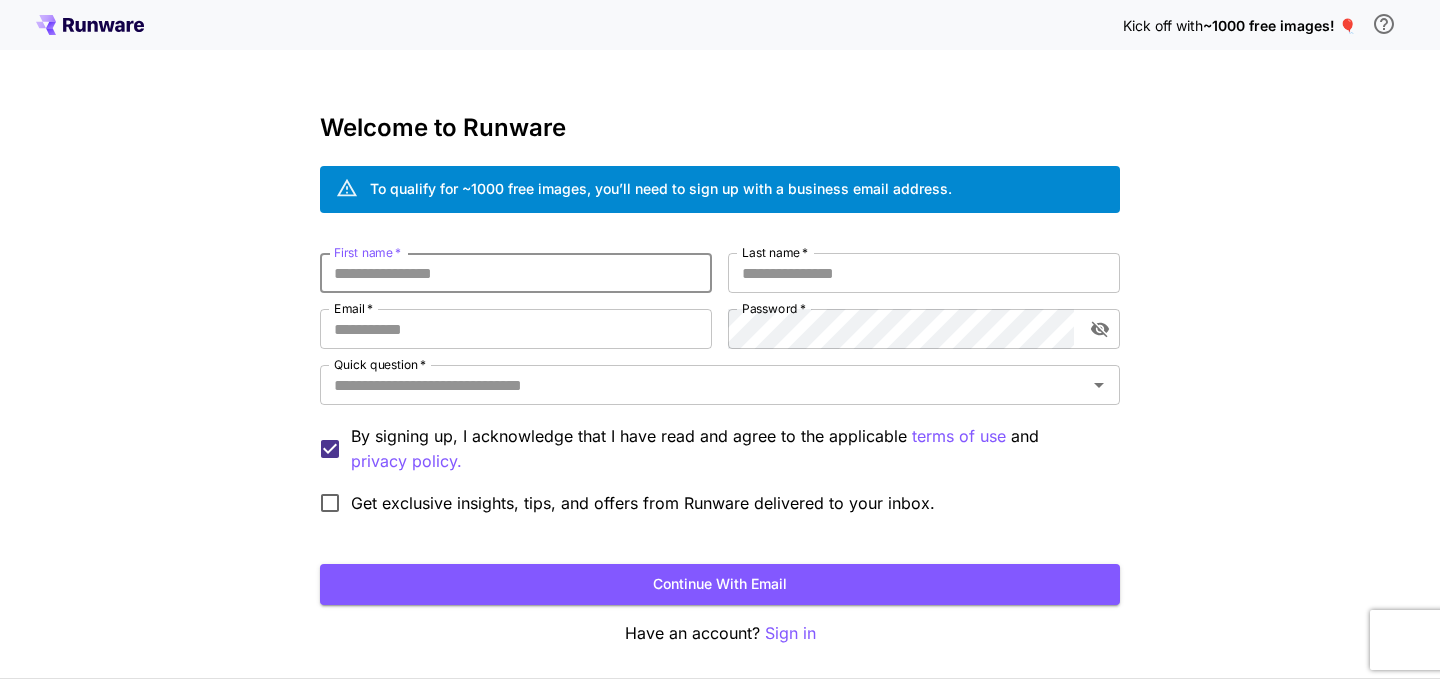 click on "First name   *" at bounding box center (516, 273) 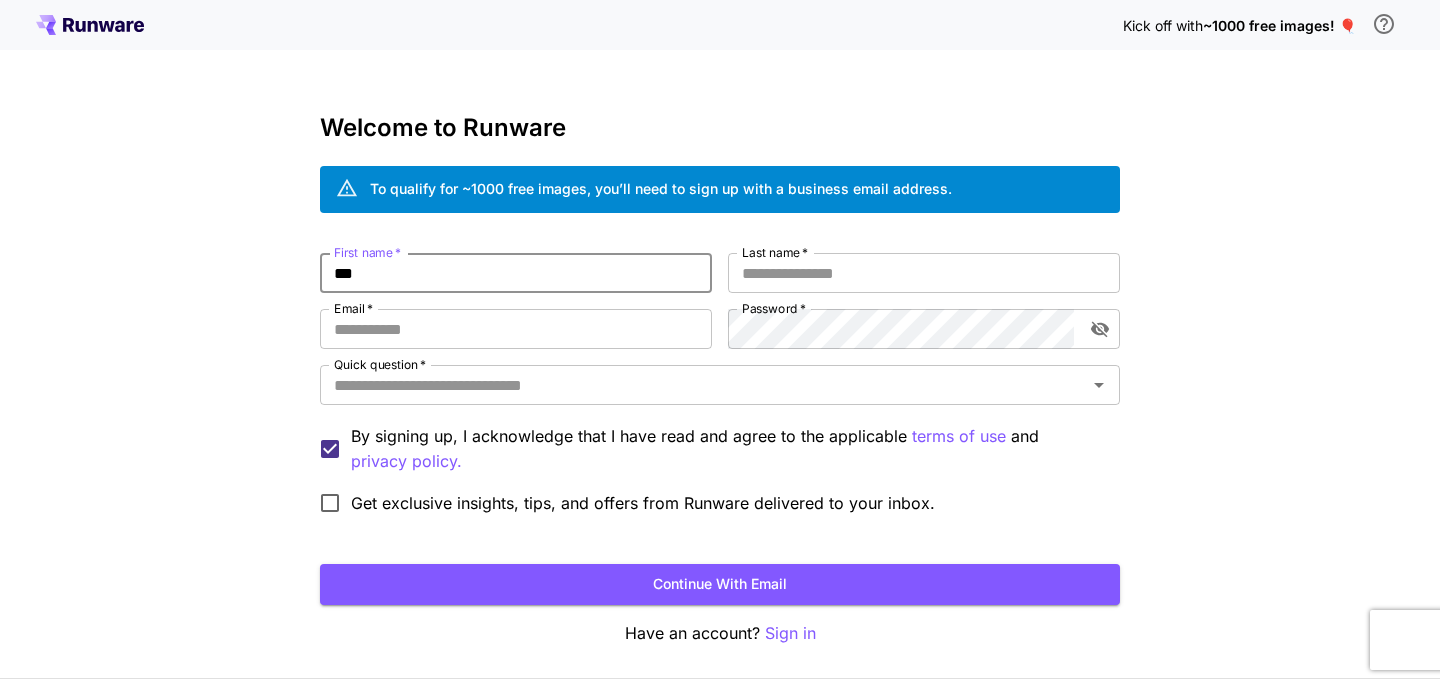 type on "***" 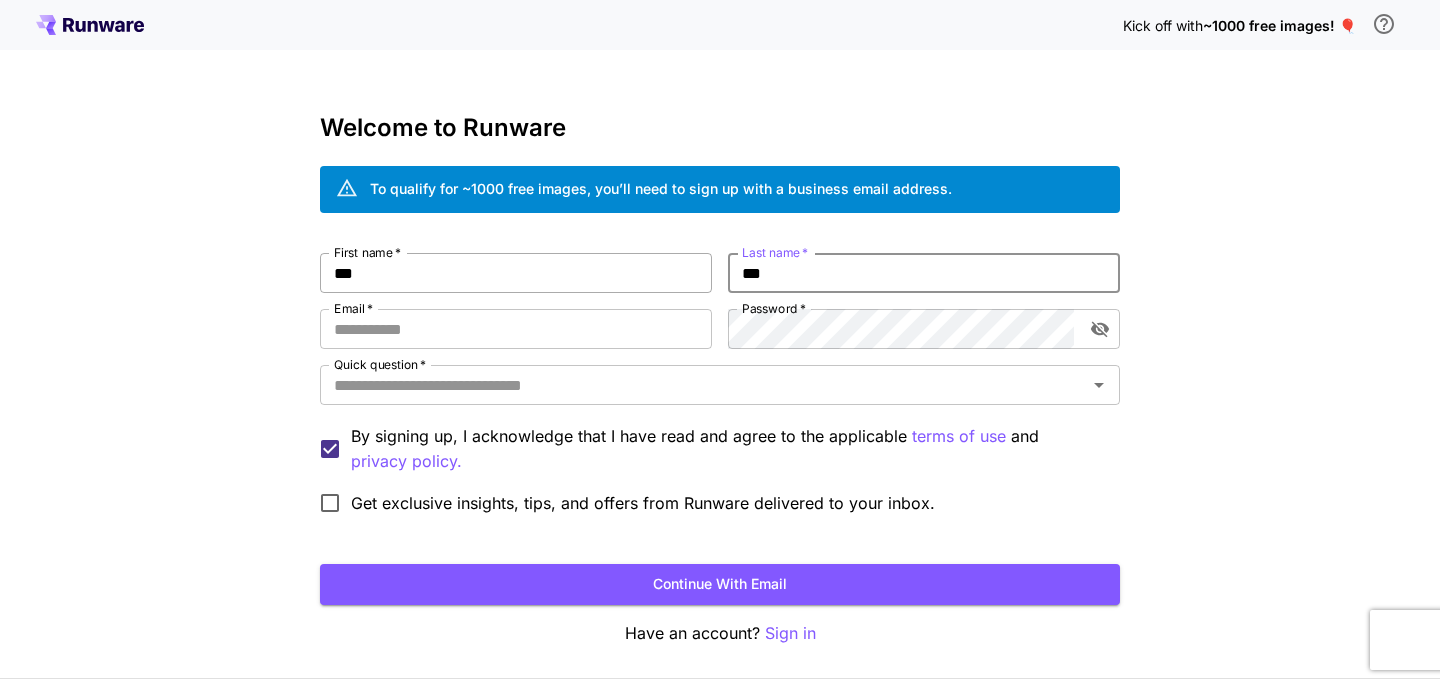 type on "***" 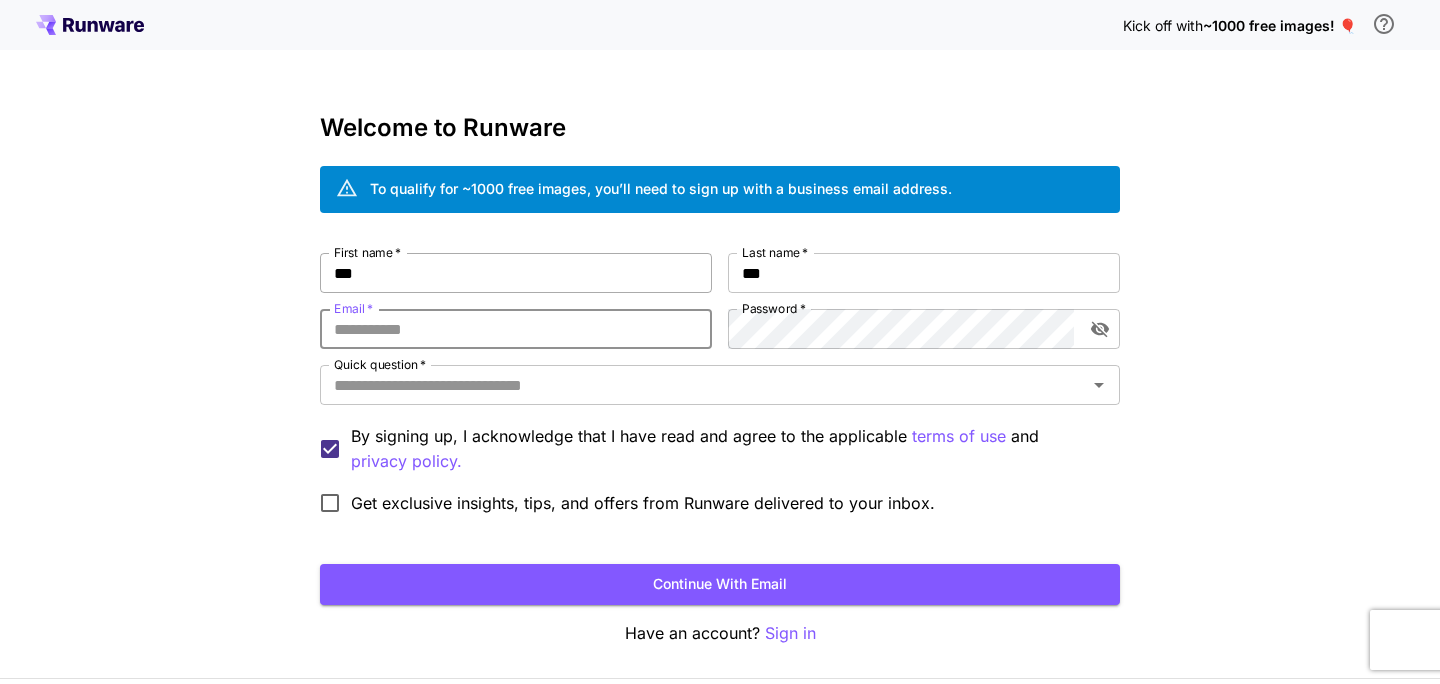 paste on "**********" 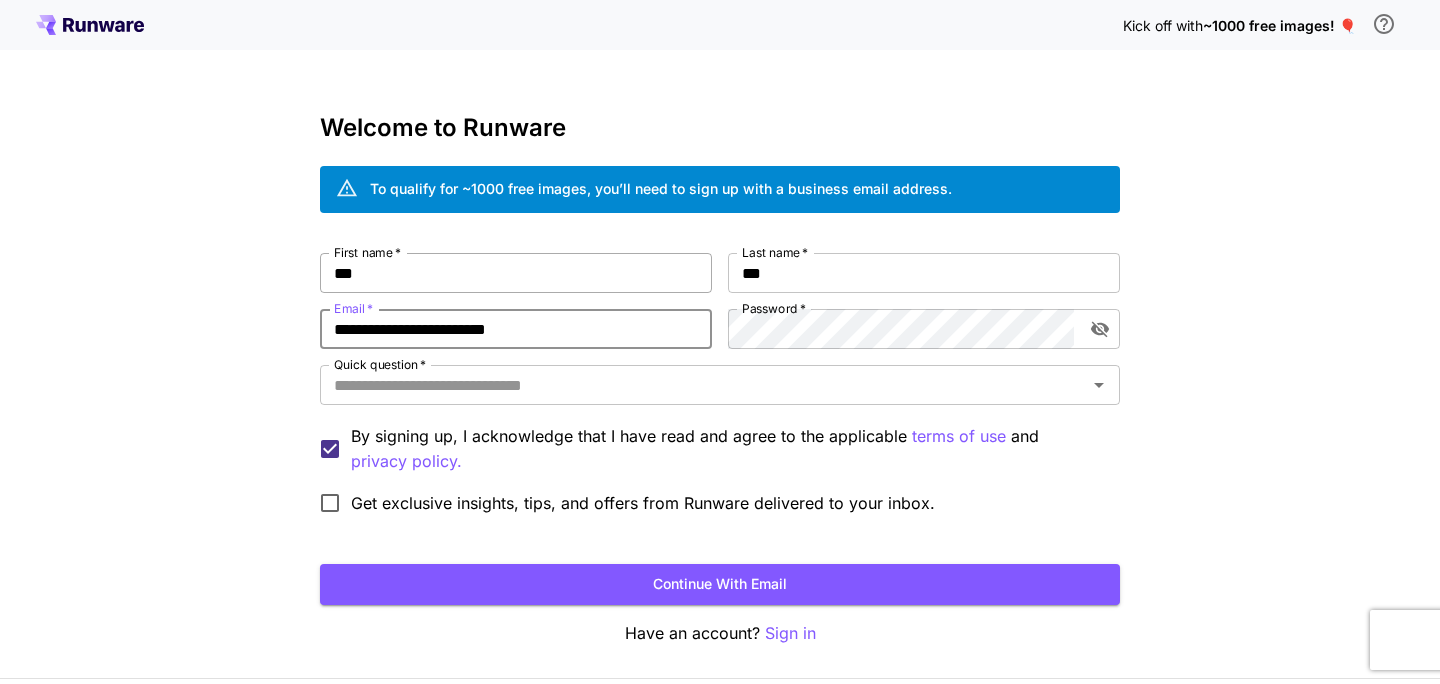 type on "**********" 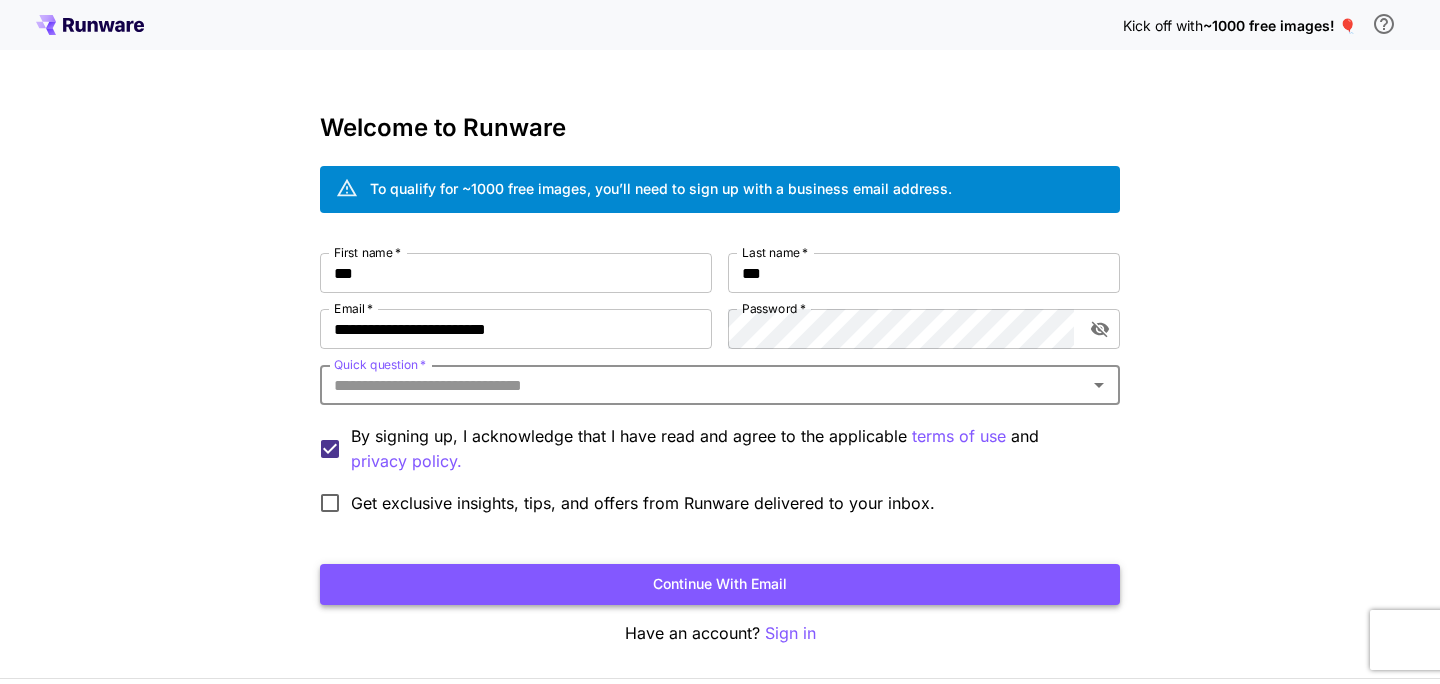 click on "Continue with email" at bounding box center [720, 584] 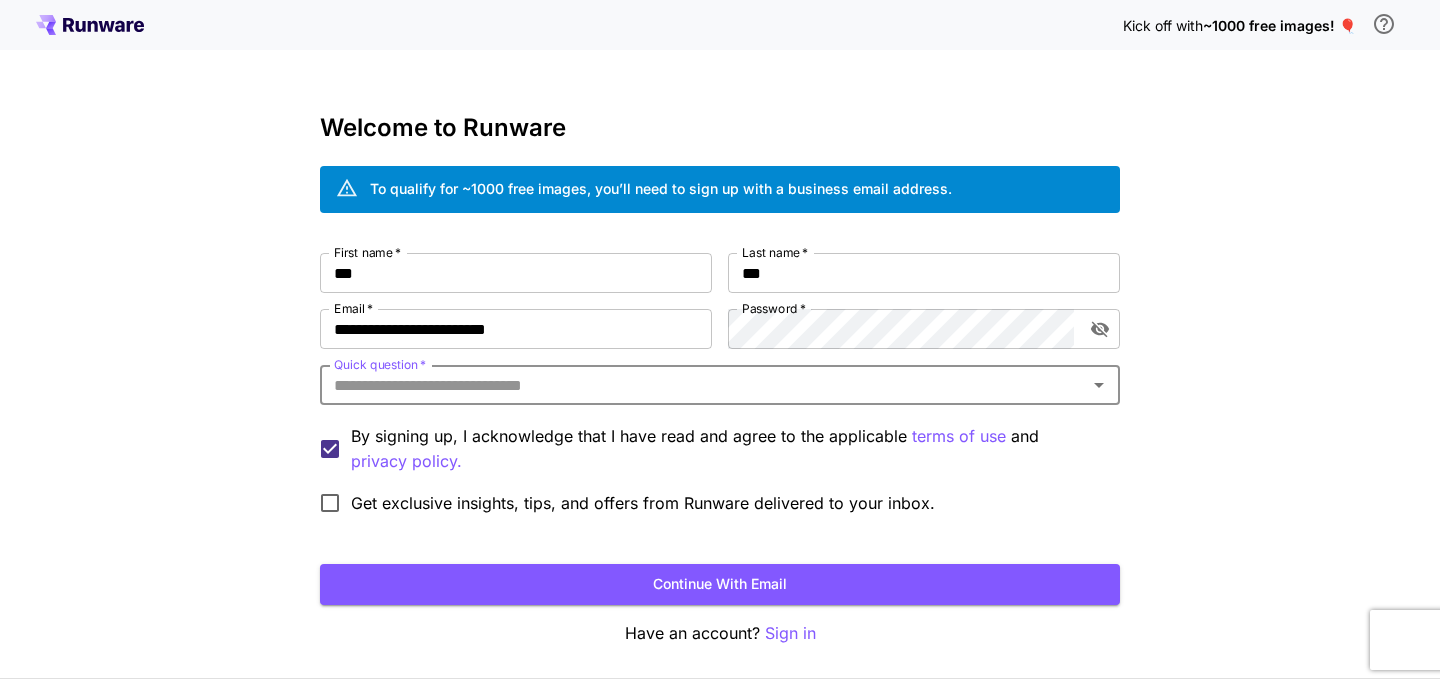 click on "Quick question   *" at bounding box center (720, 385) 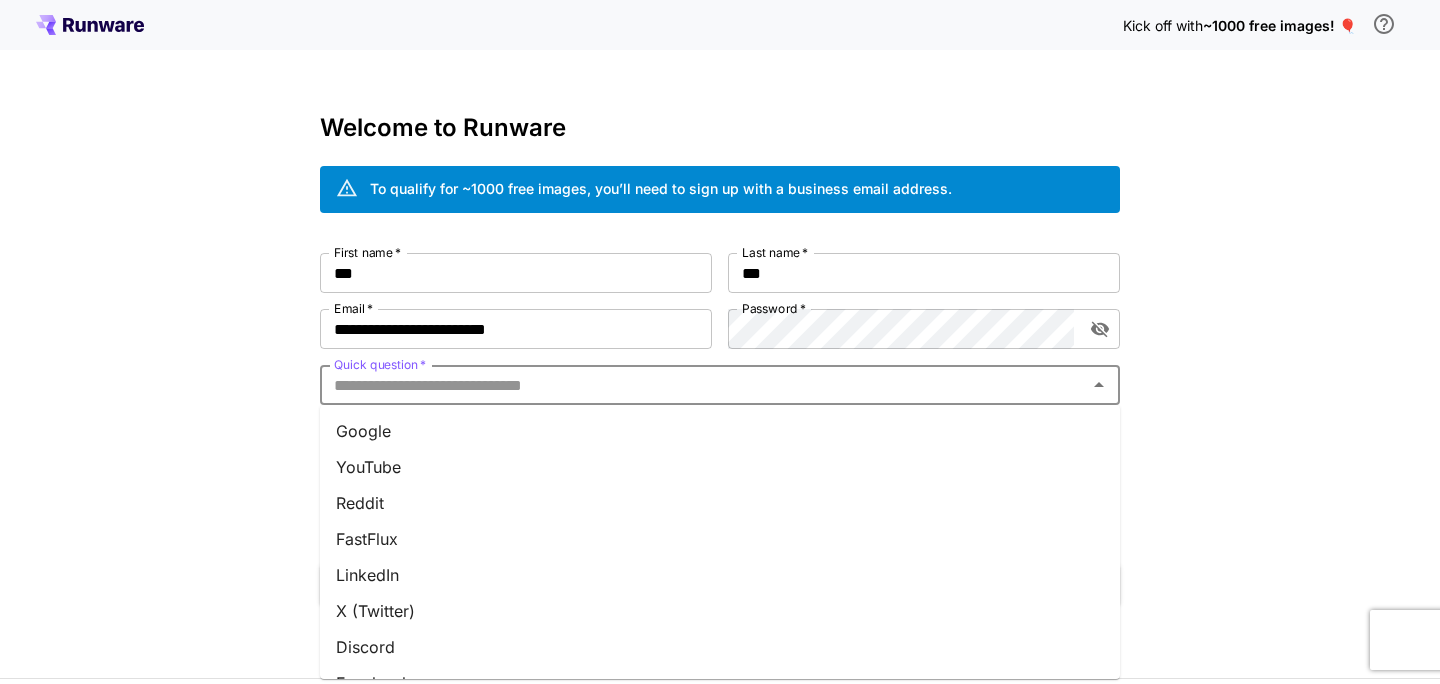 click on "Google" at bounding box center (720, 431) 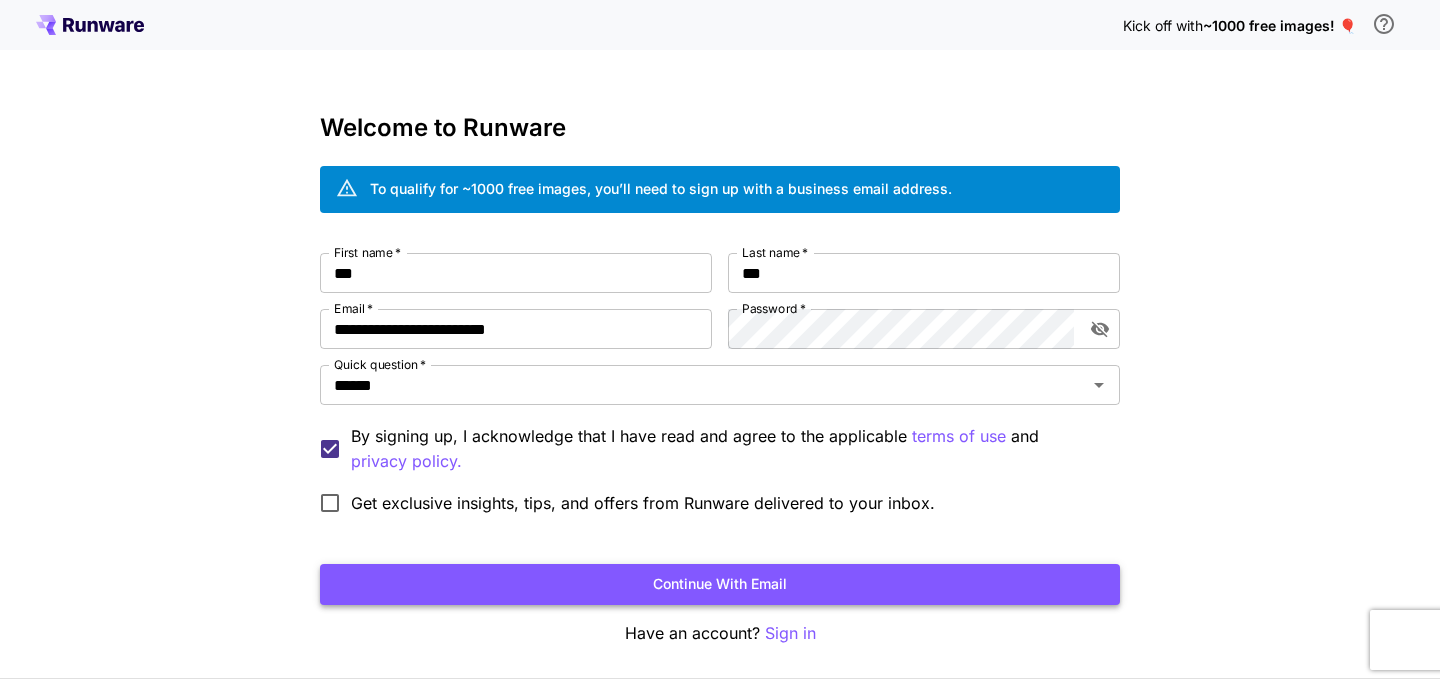 click on "Continue with email" at bounding box center (720, 584) 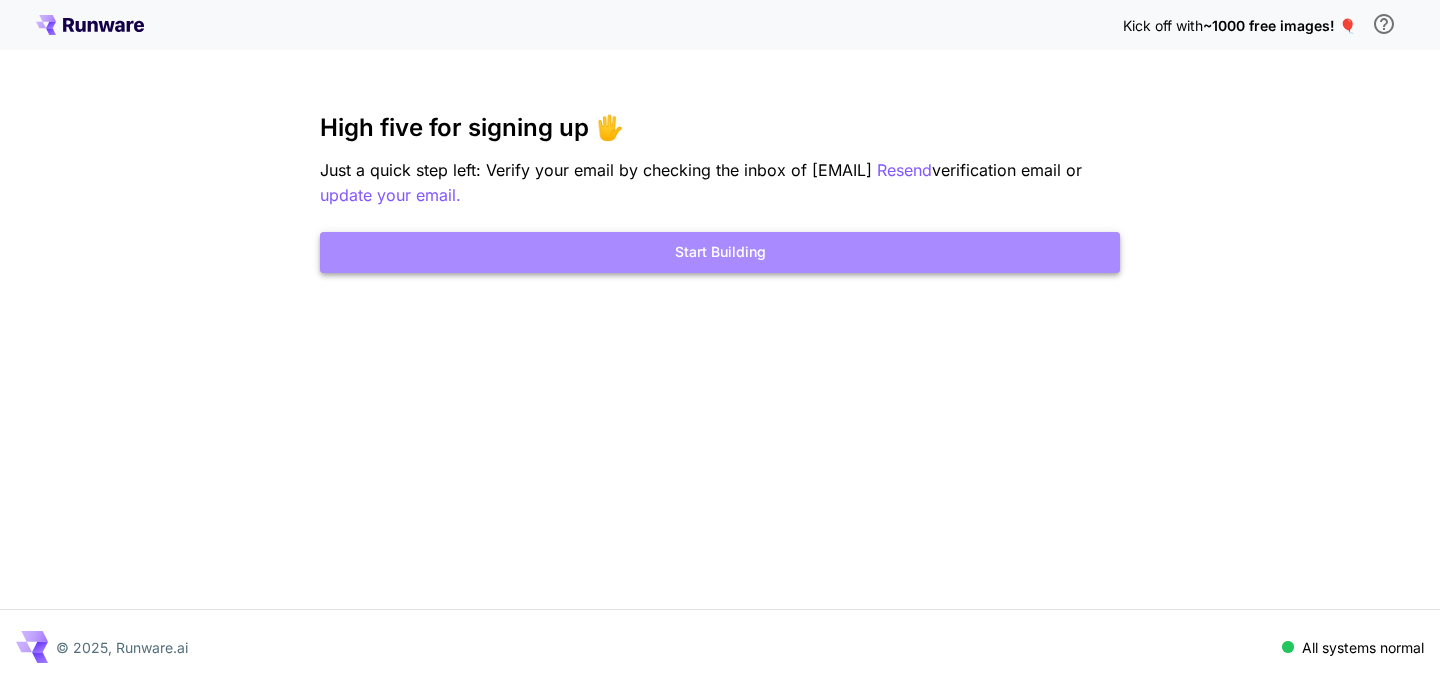 click on "Start Building" at bounding box center [720, 252] 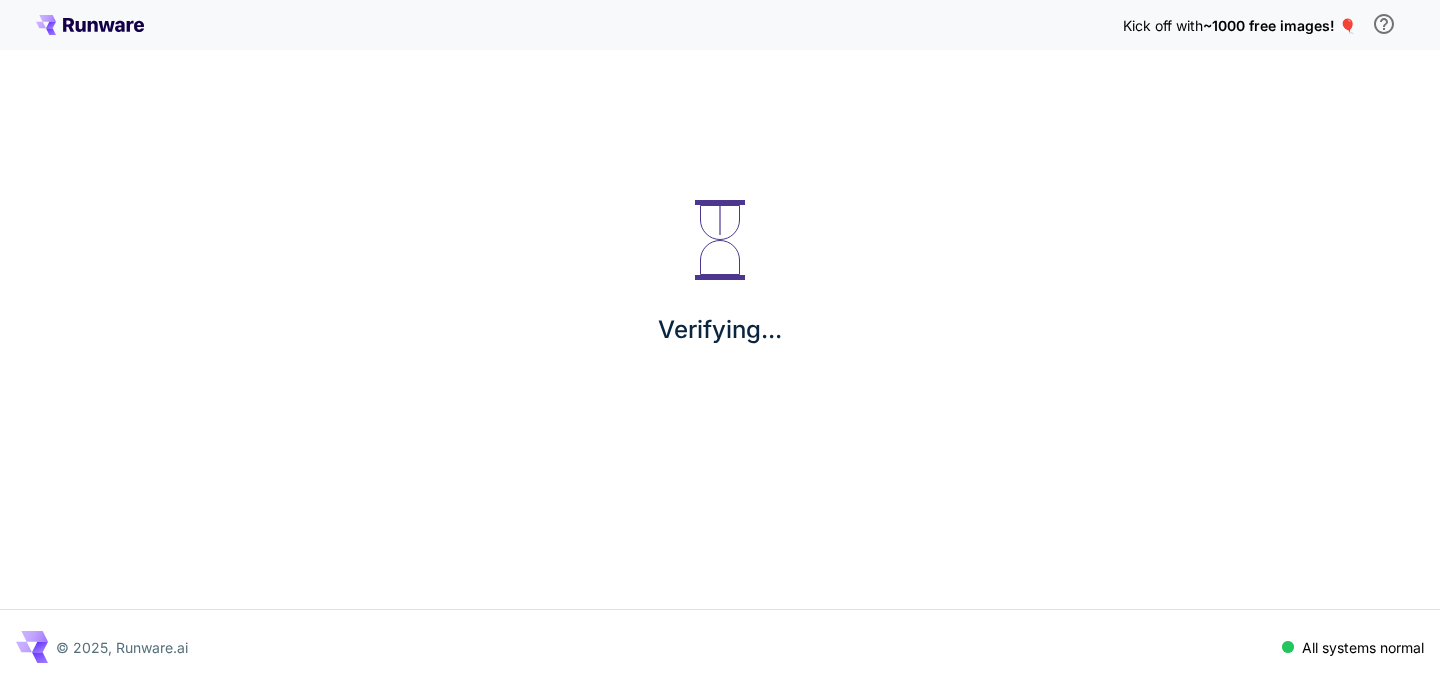 scroll, scrollTop: 0, scrollLeft: 0, axis: both 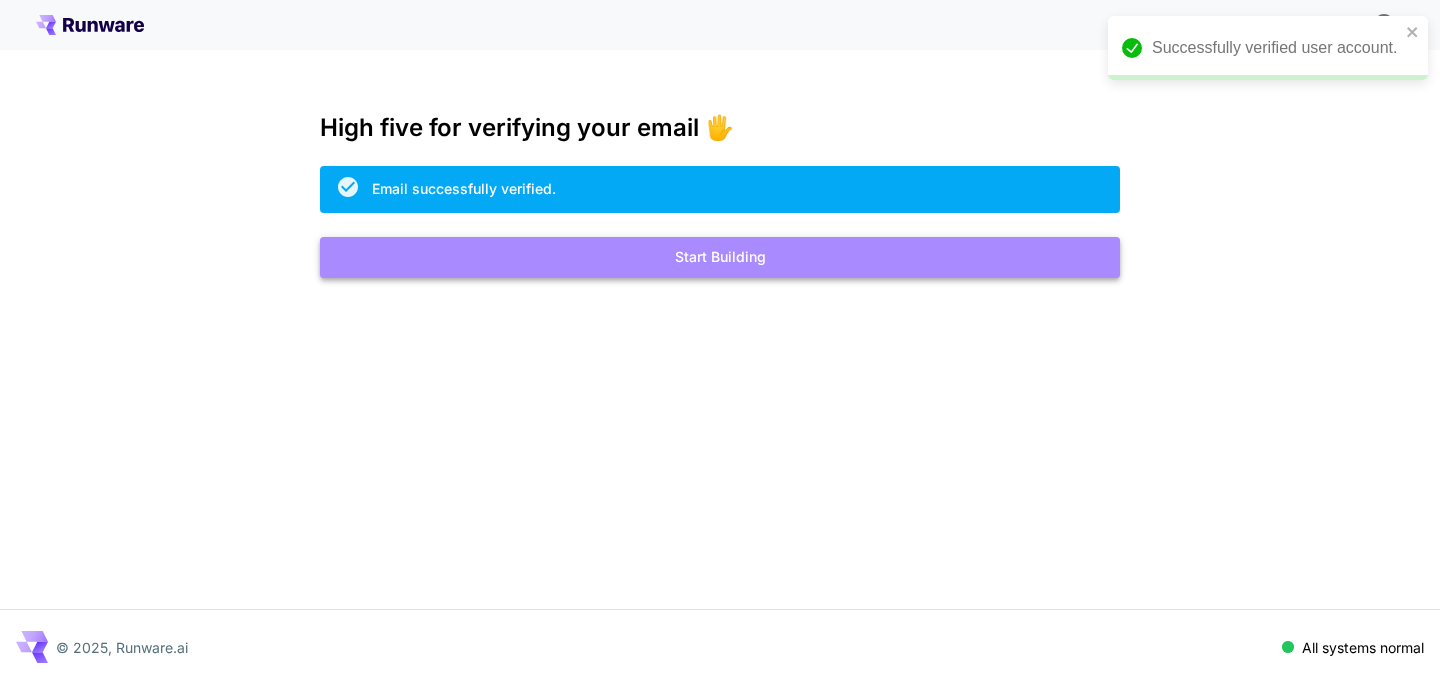 click on "Start Building" at bounding box center (720, 257) 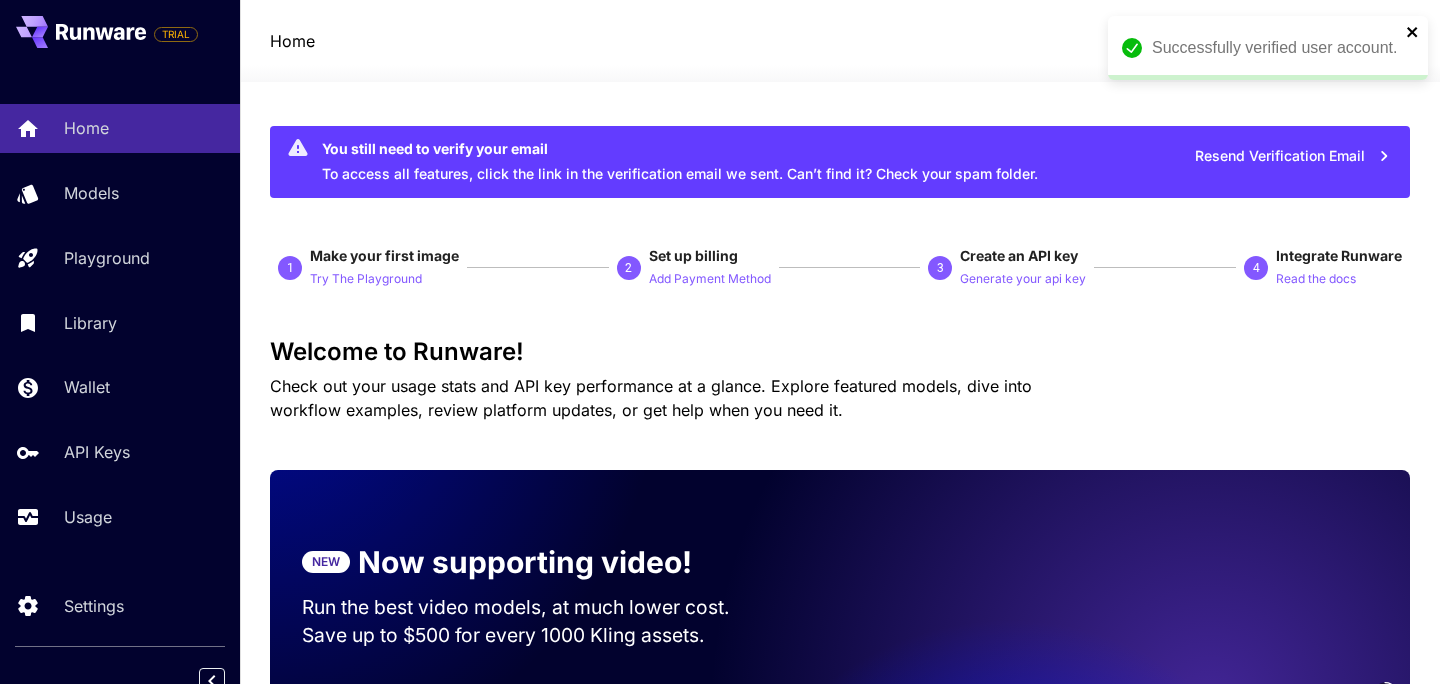 click 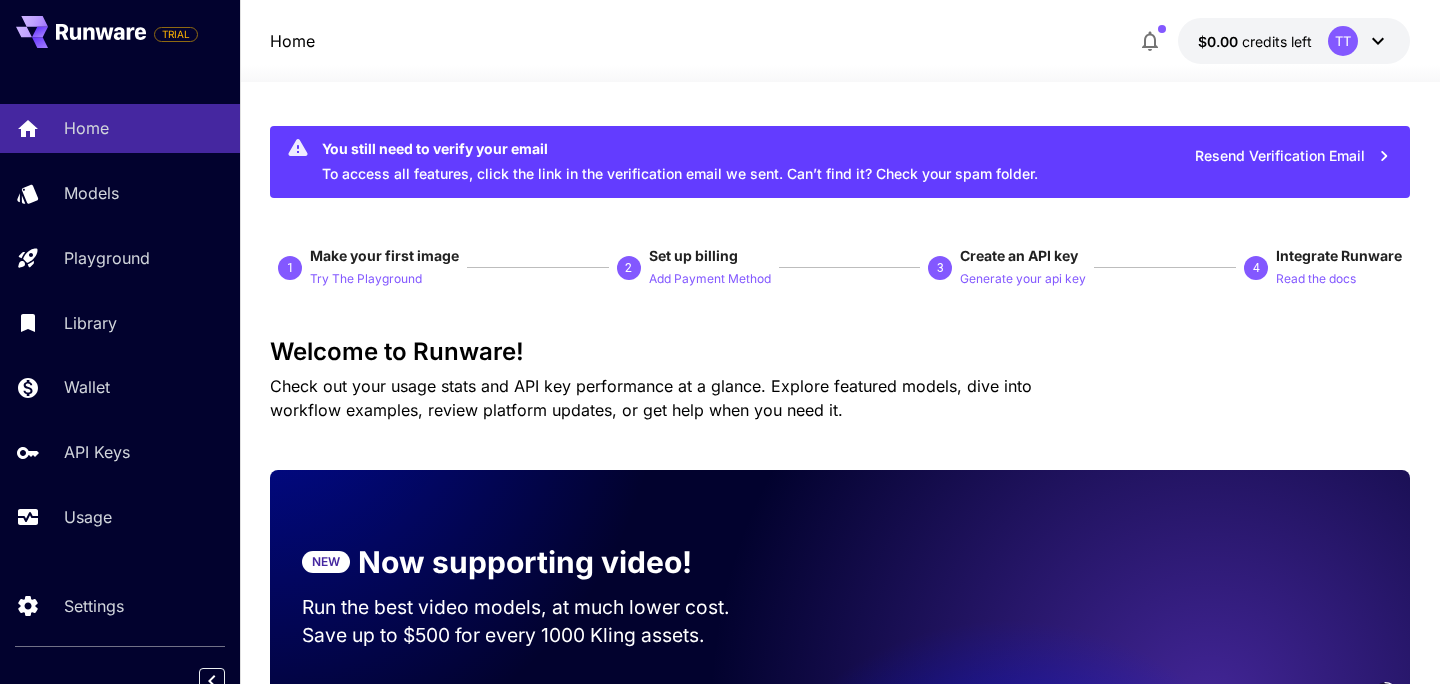 click 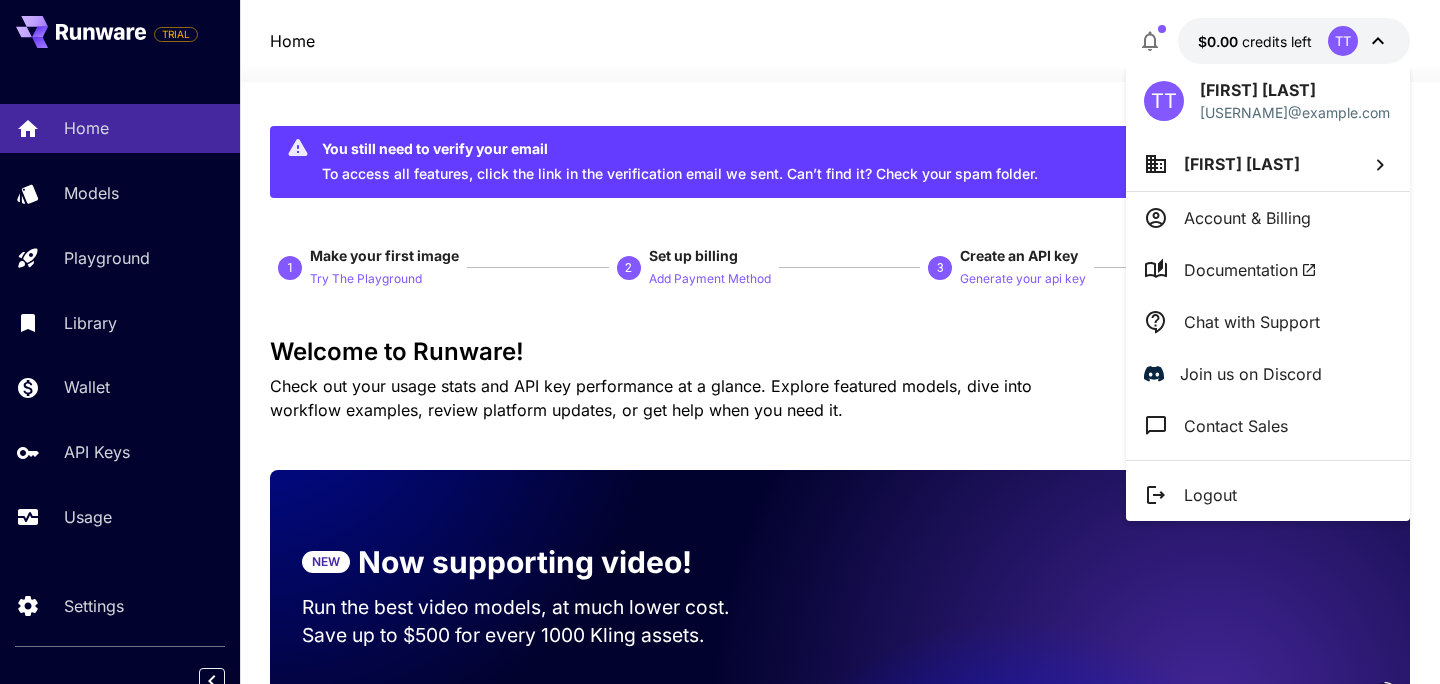 click at bounding box center [720, 342] 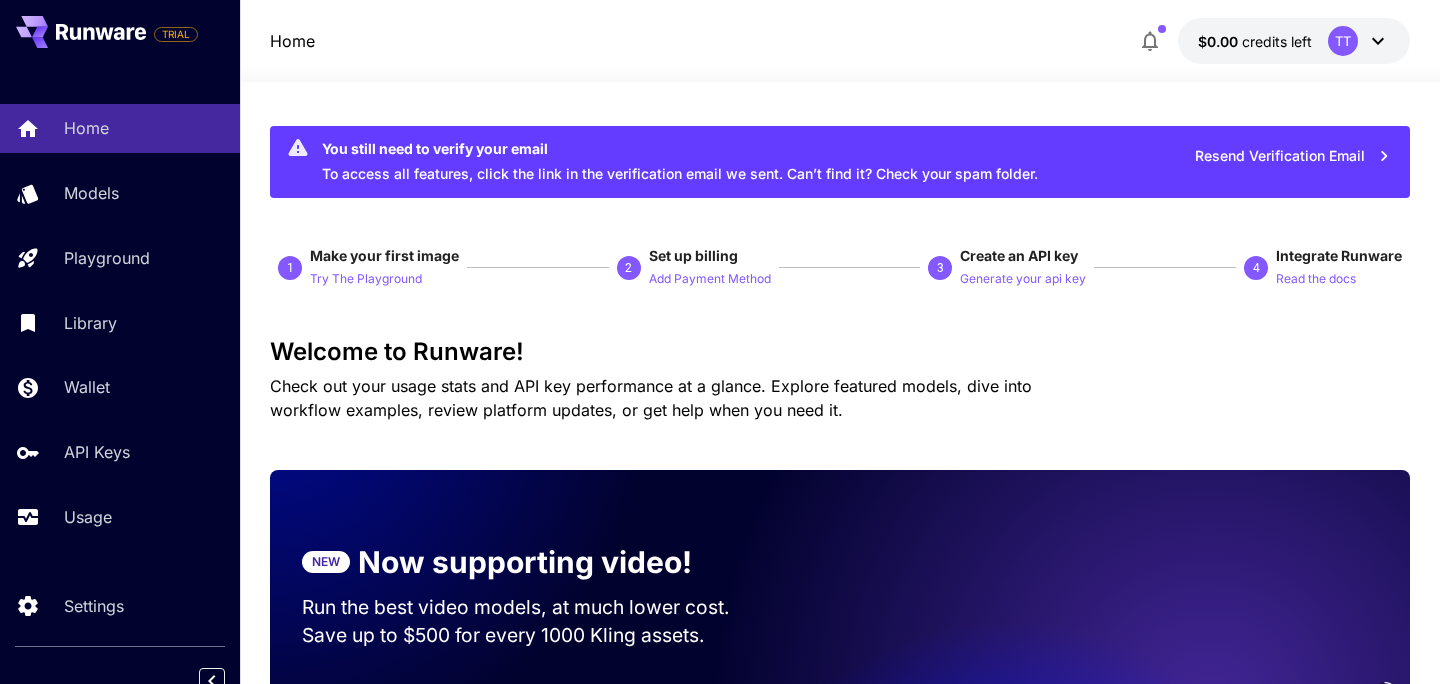 click at bounding box center (720, 342) 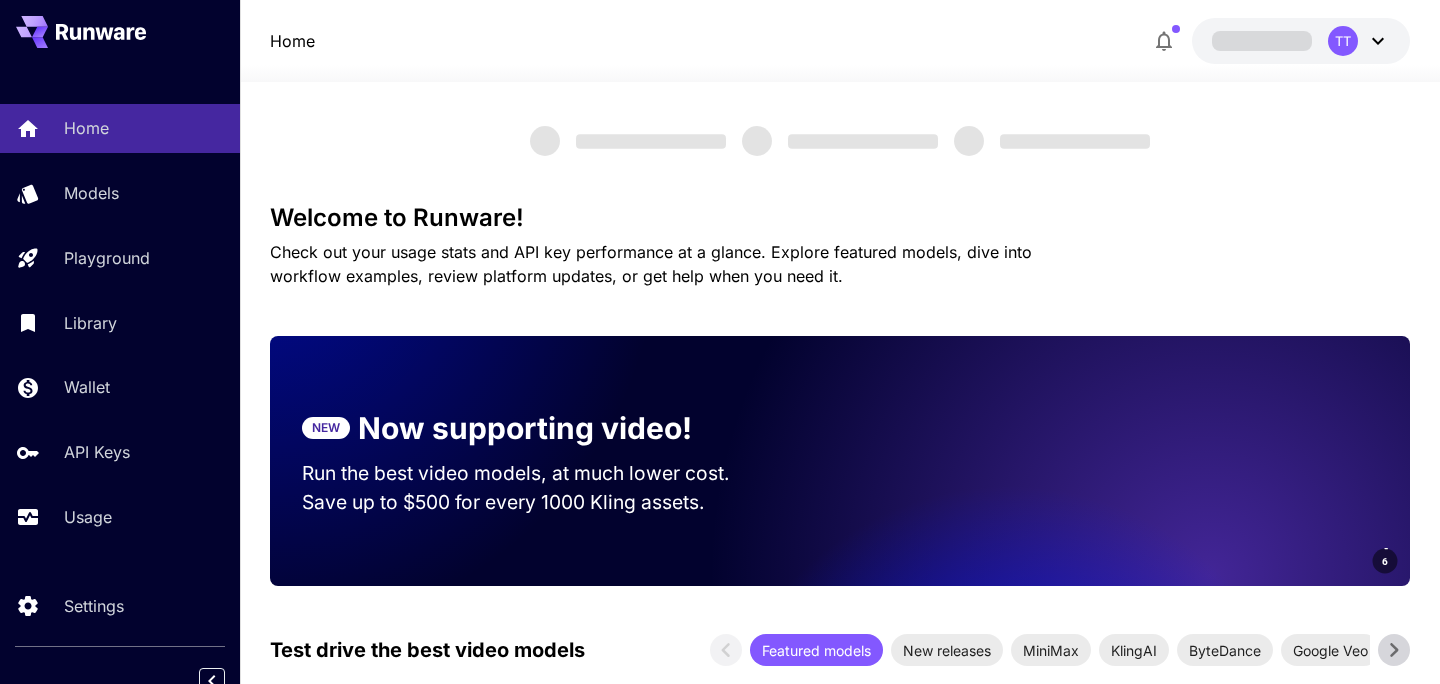 scroll, scrollTop: 0, scrollLeft: 0, axis: both 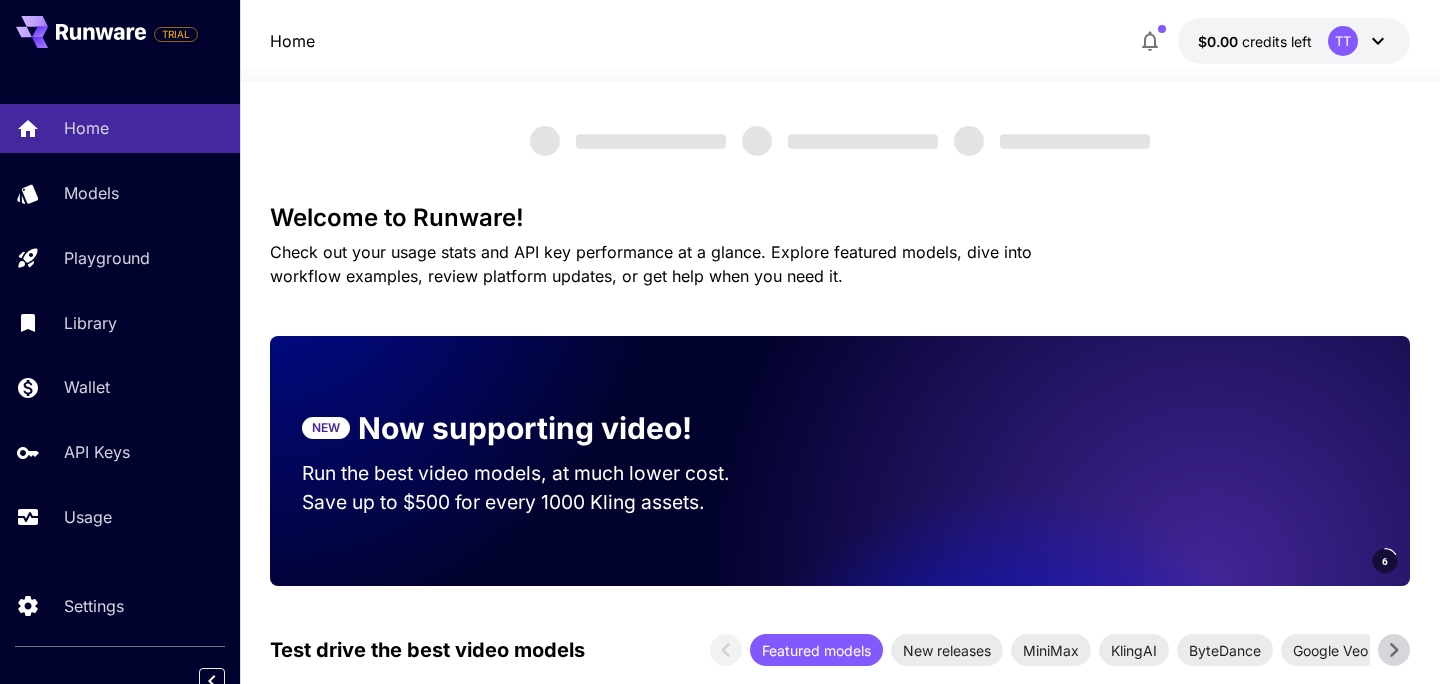 click on "TT" at bounding box center [1343, 41] 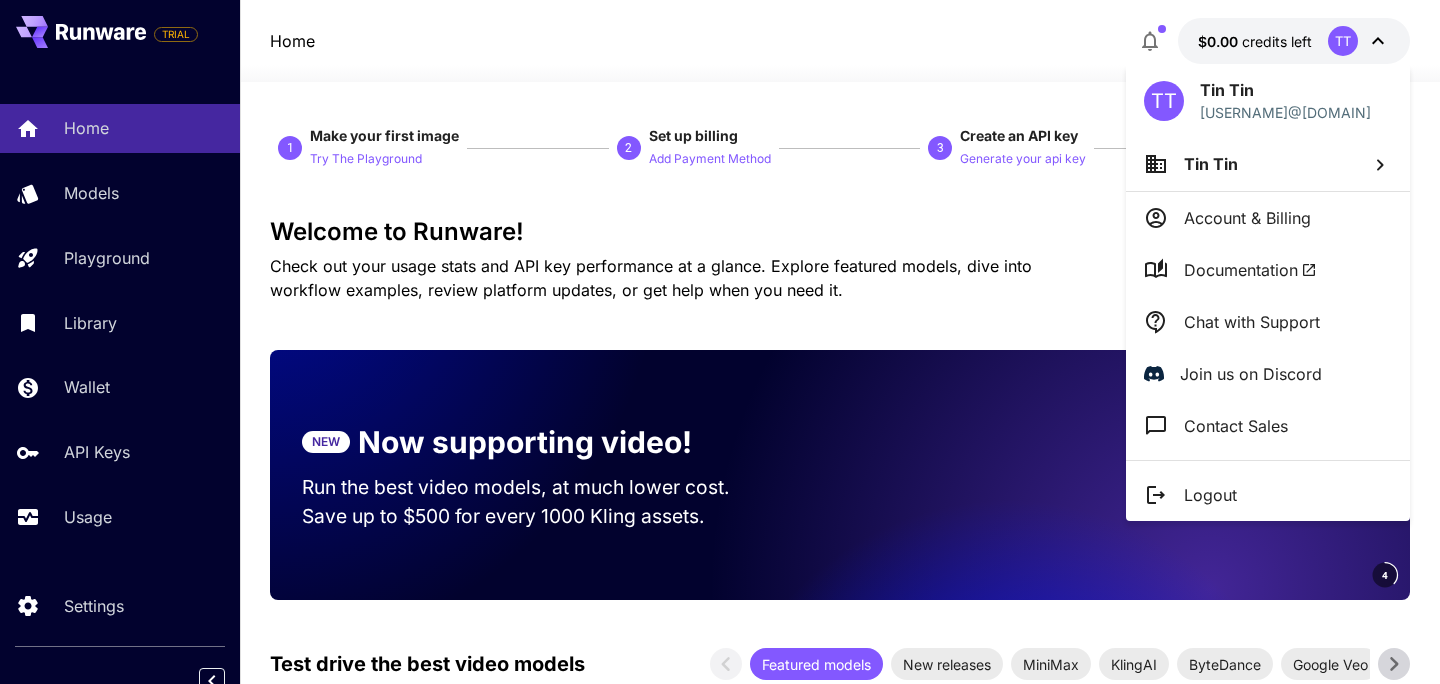 click at bounding box center (720, 342) 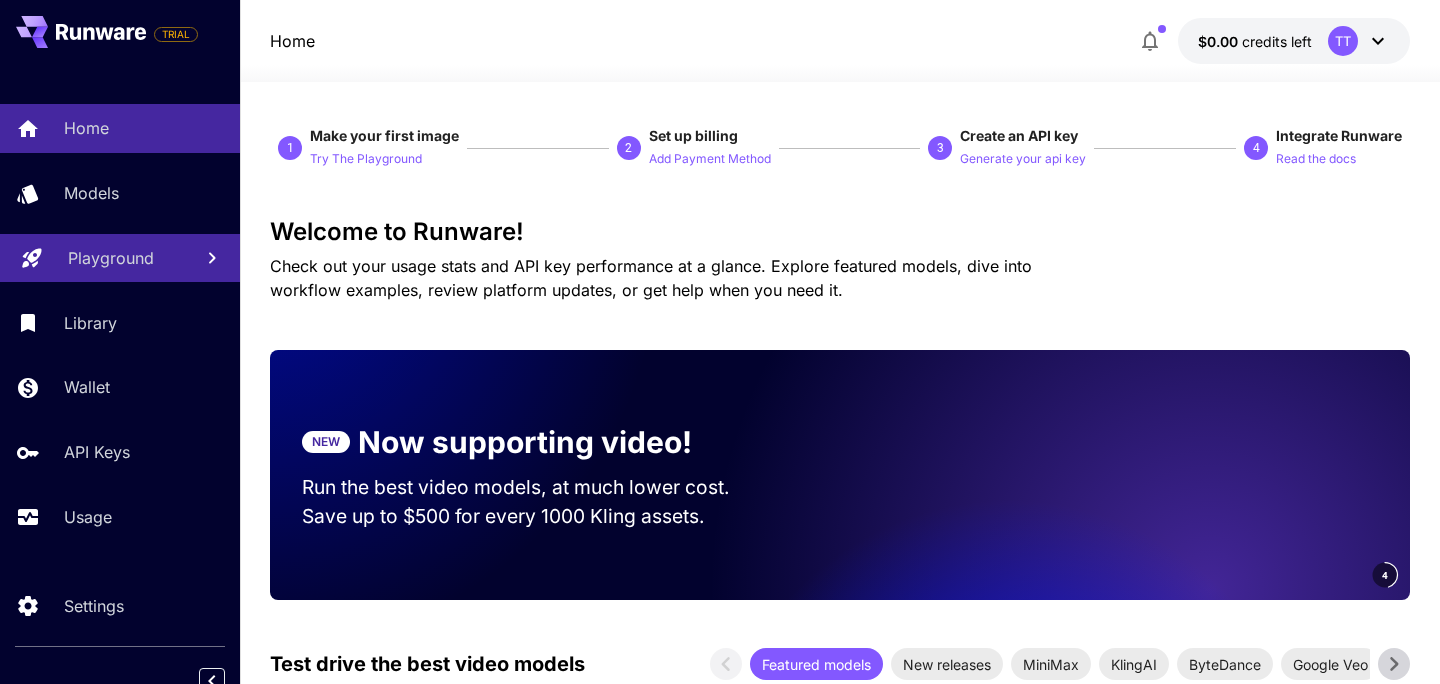 click on "Playground" at bounding box center (111, 258) 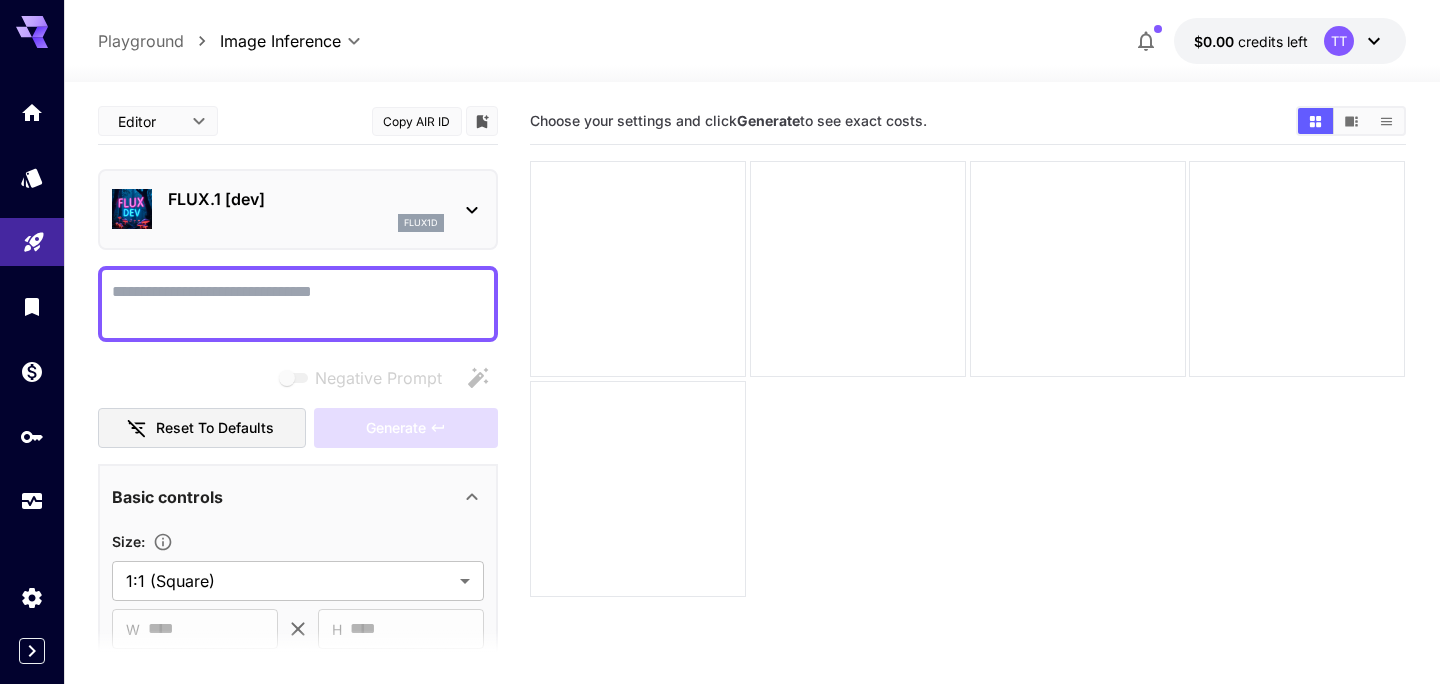 click on "Negative Prompt" at bounding box center [298, 304] 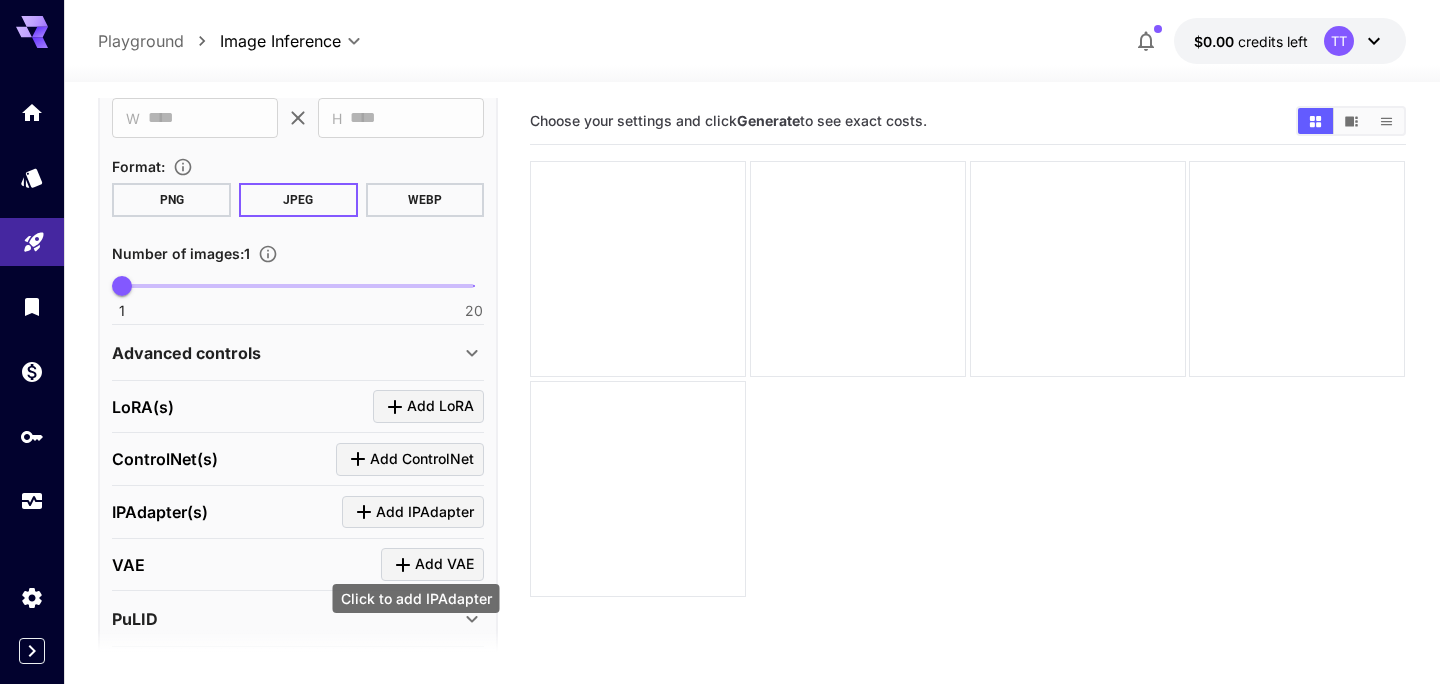 scroll, scrollTop: 0, scrollLeft: 0, axis: both 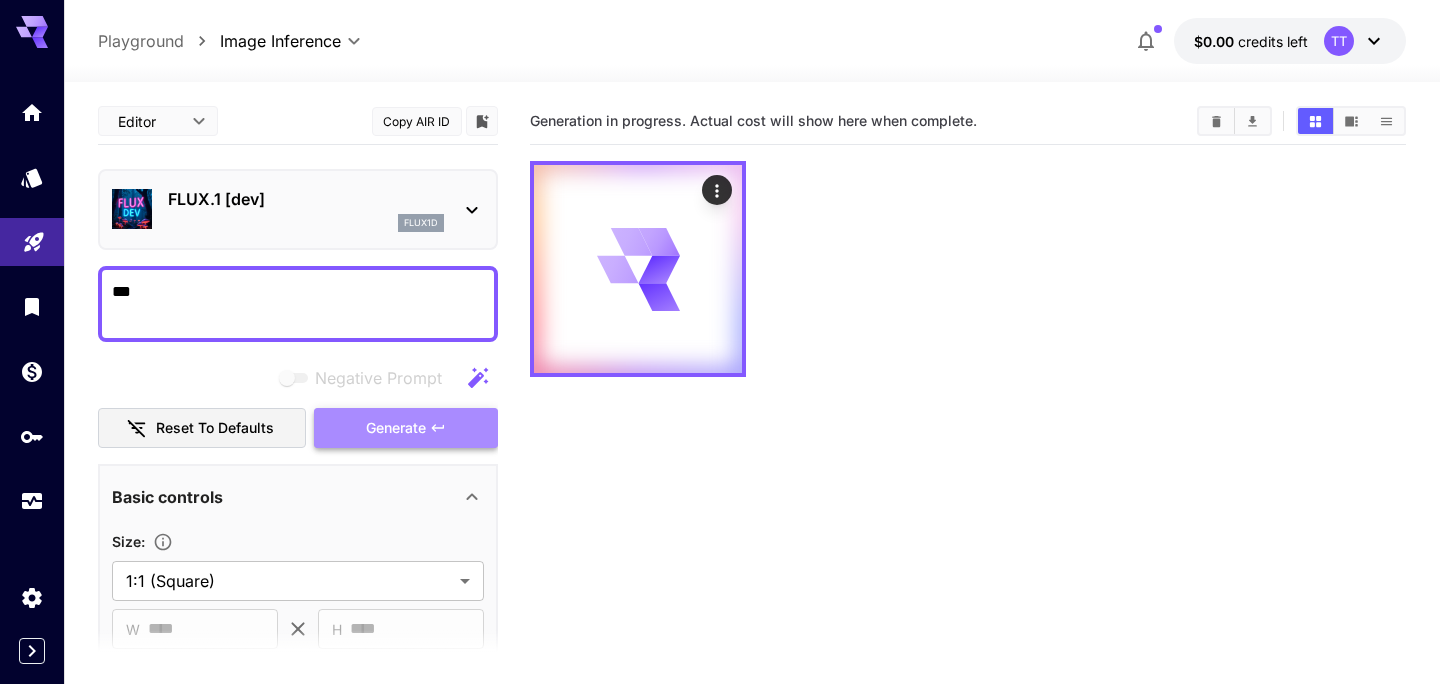 click on "Generate" at bounding box center (396, 428) 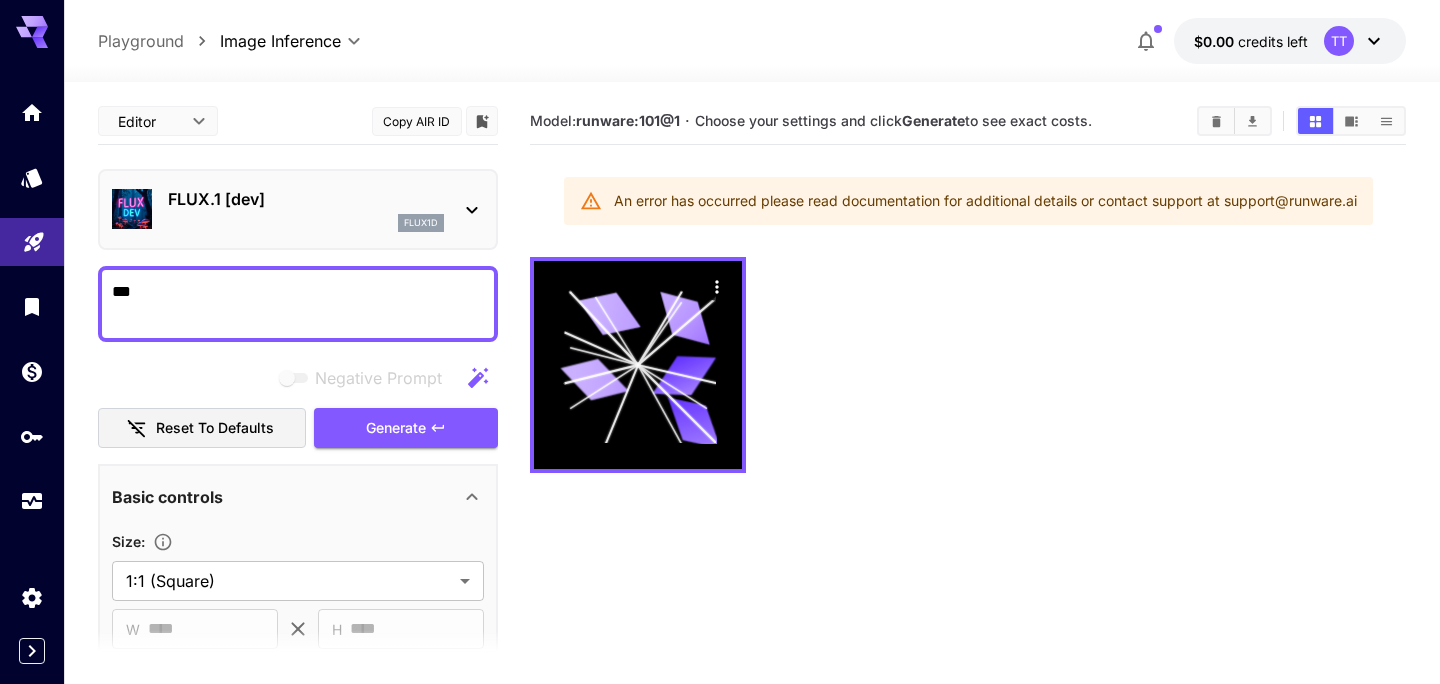 click on "***" at bounding box center (298, 304) 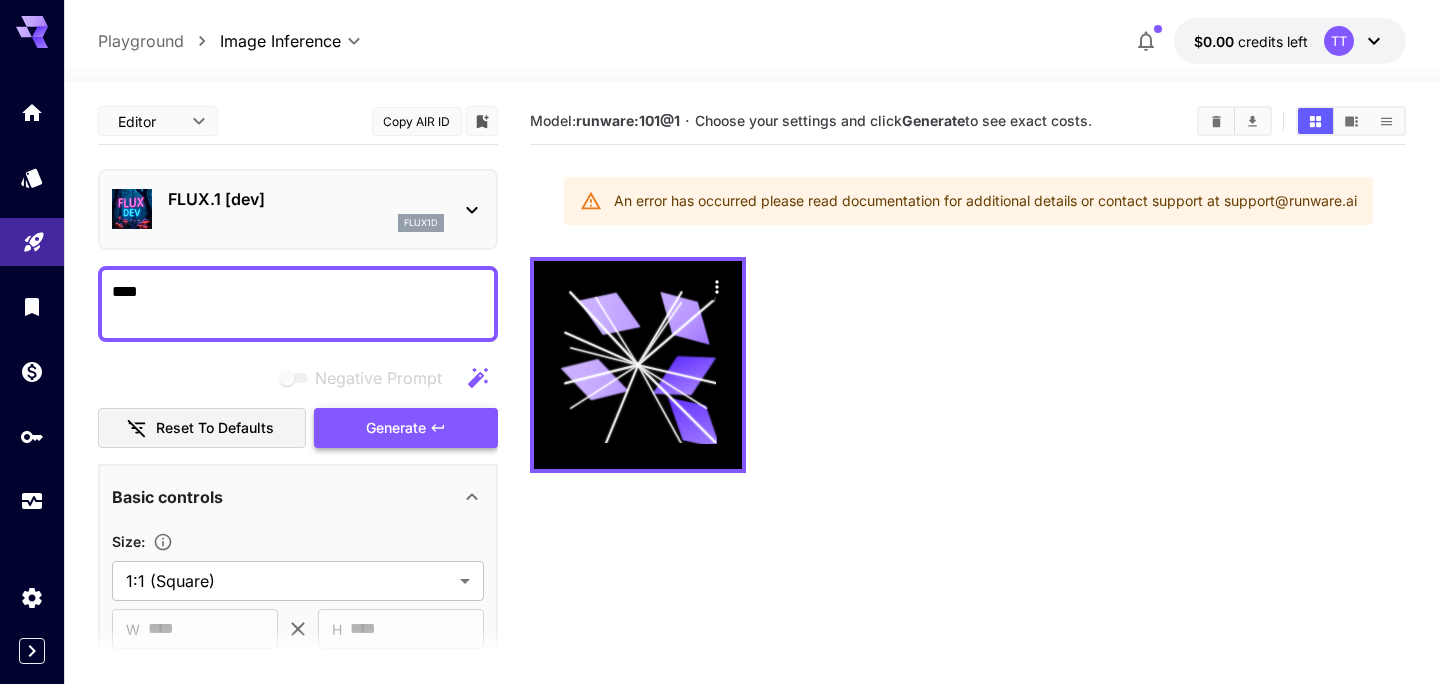 type on "****" 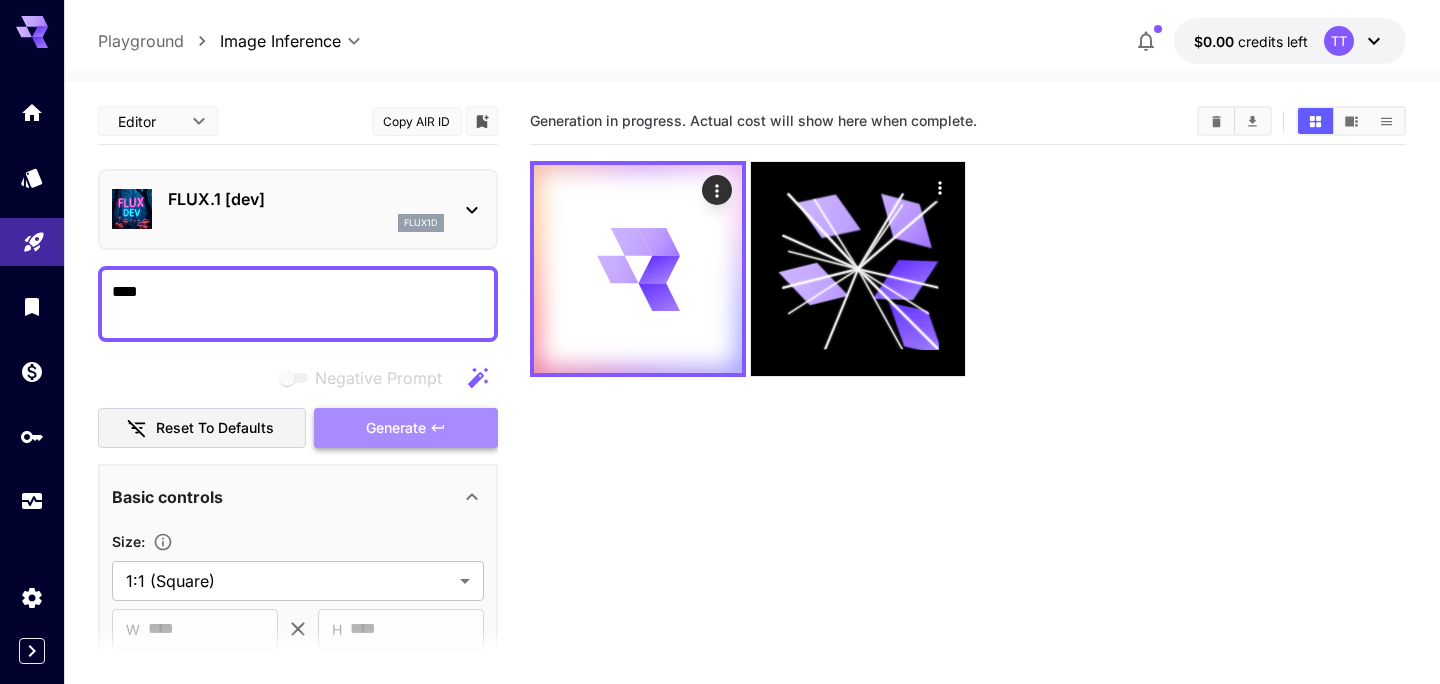 click on "Generate" at bounding box center (396, 428) 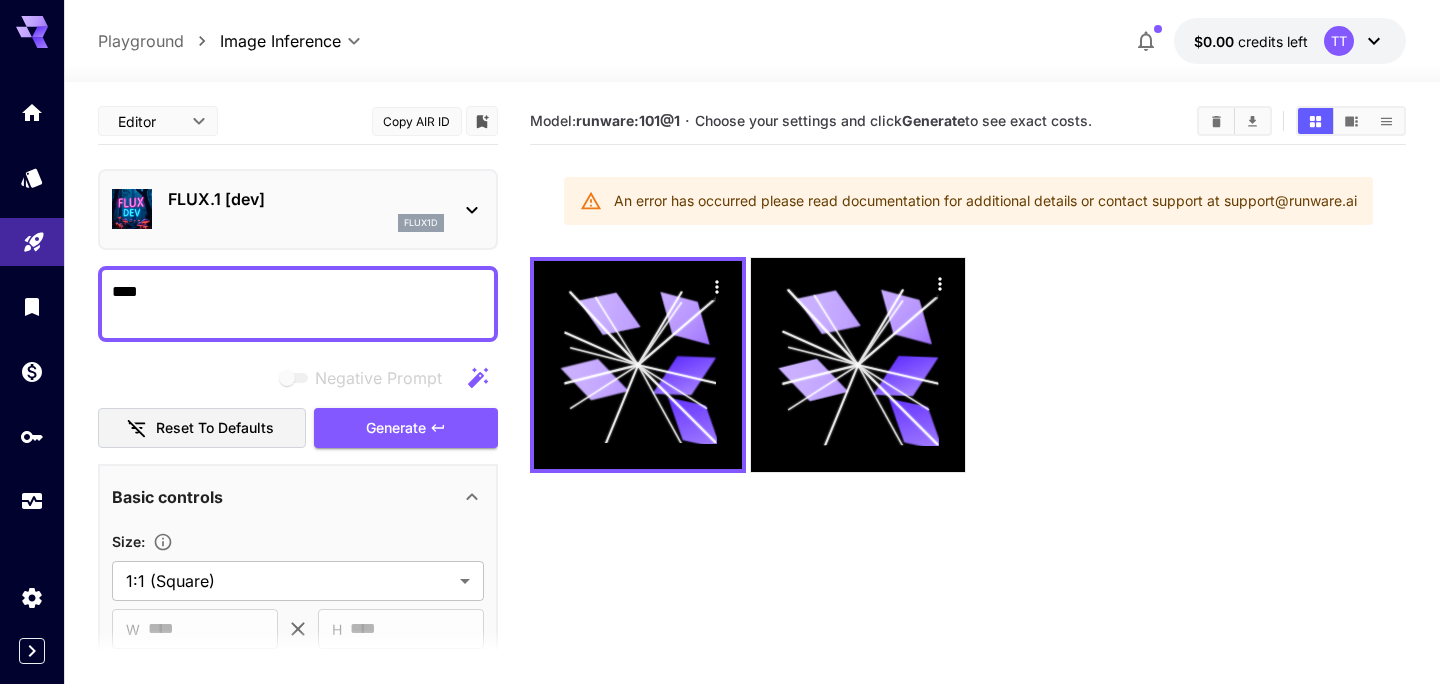 click on "TT" at bounding box center (1339, 41) 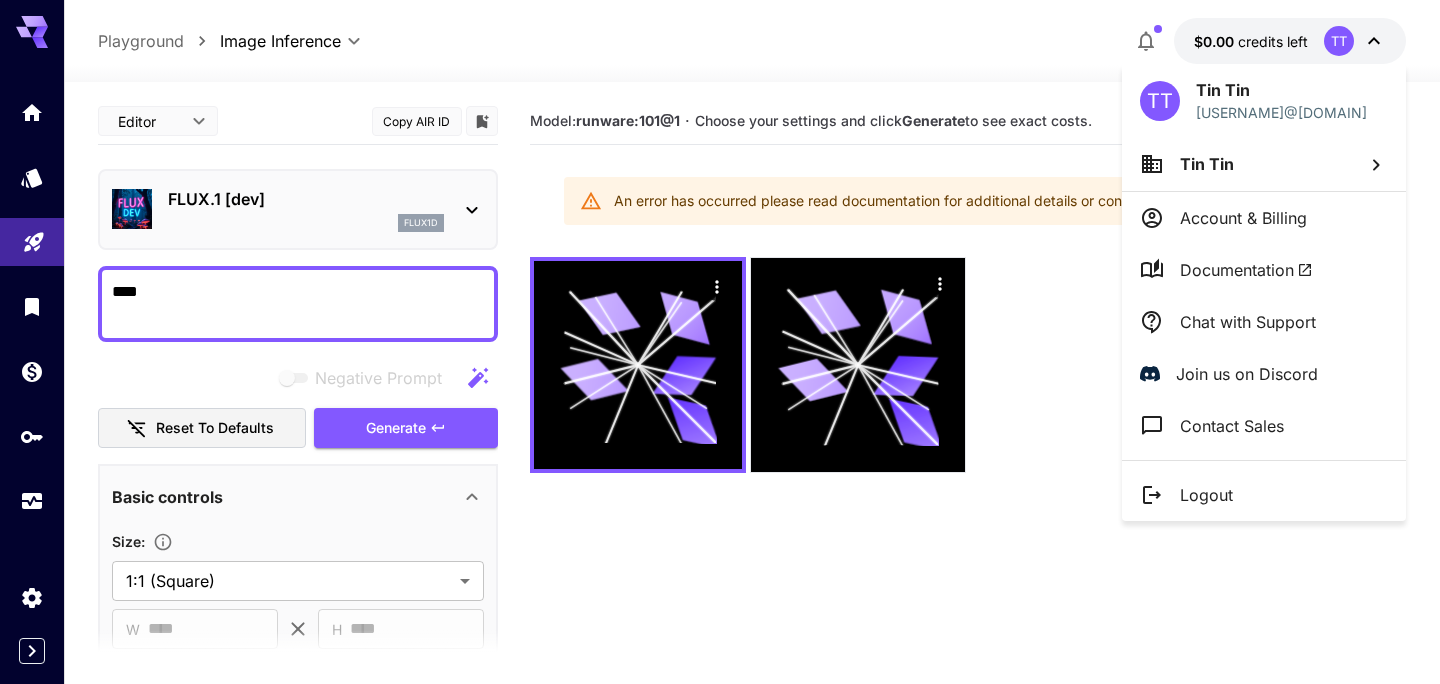 click on "[FIRST] [LAST]" at bounding box center (1264, 164) 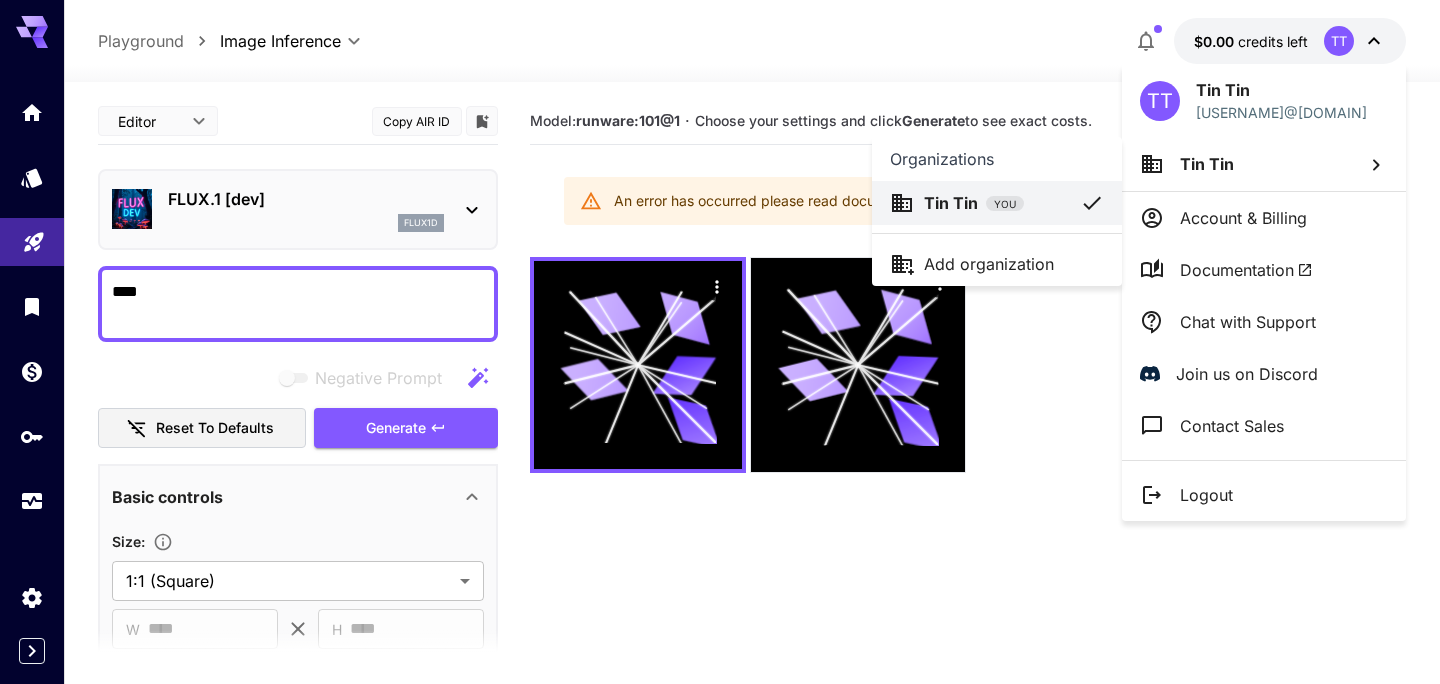 click at bounding box center (720, 342) 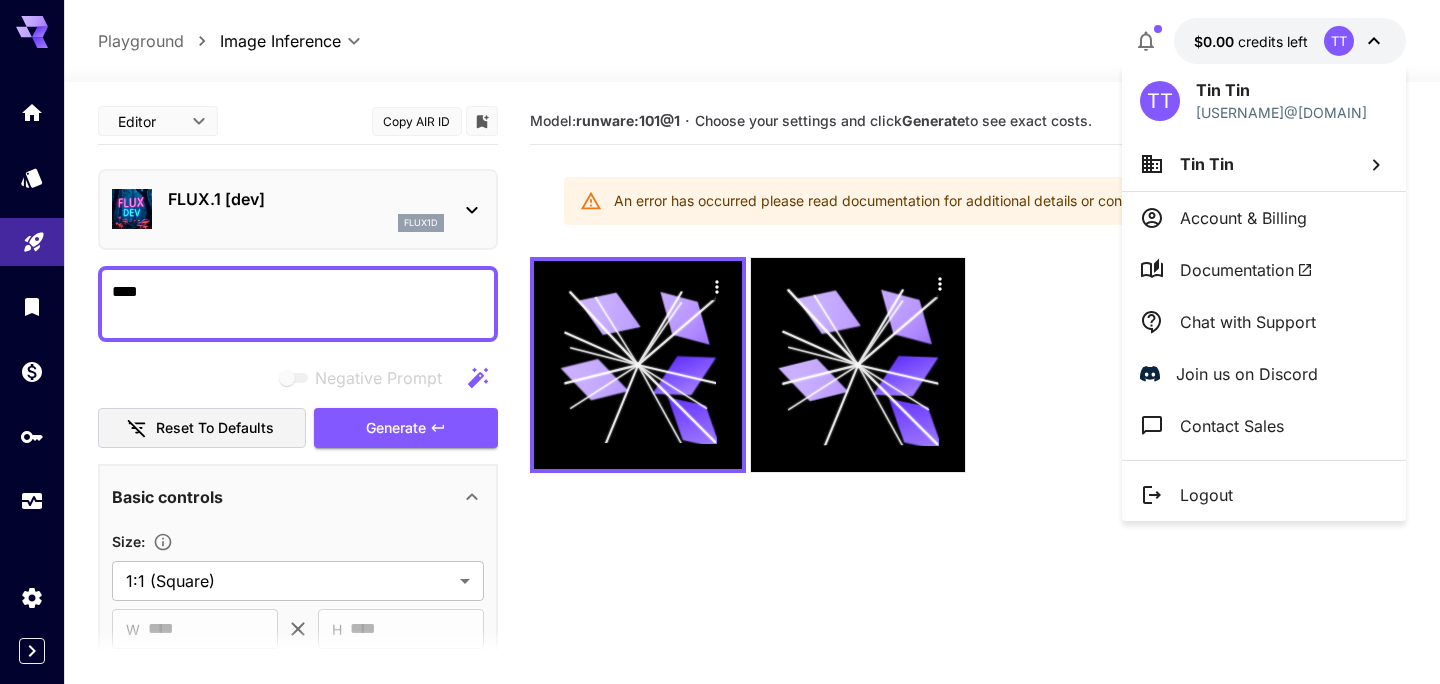 click at bounding box center (720, 342) 